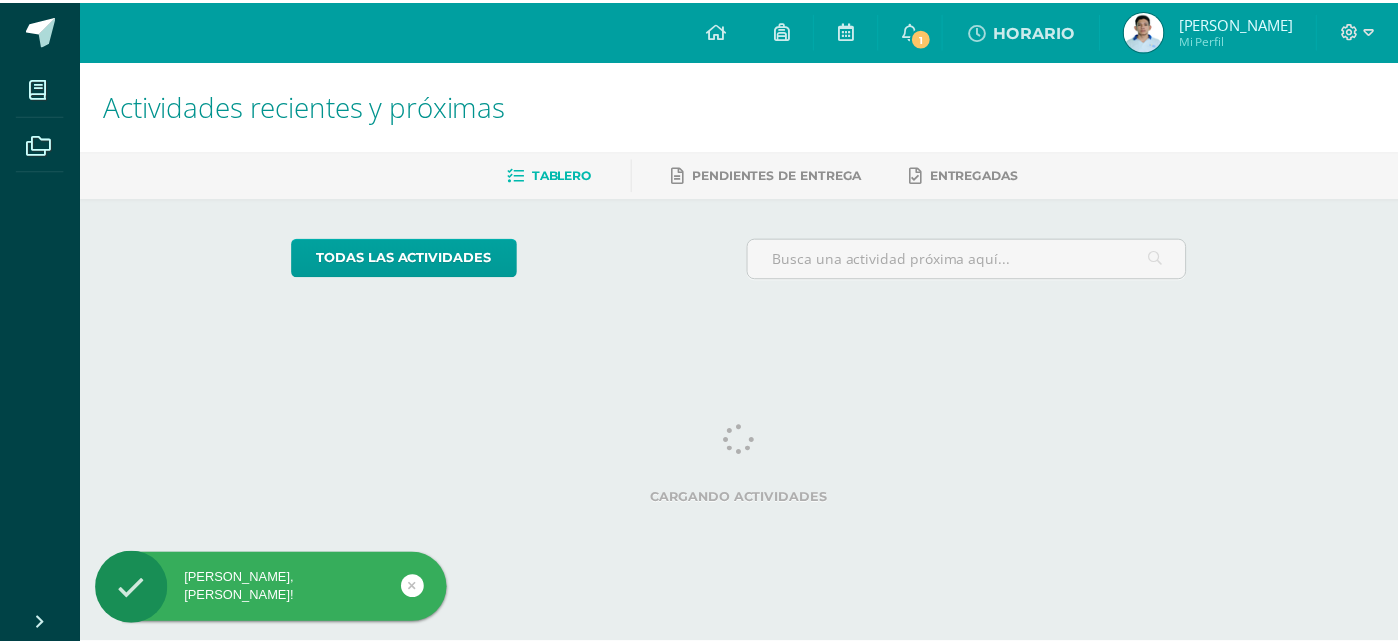 scroll, scrollTop: 0, scrollLeft: 0, axis: both 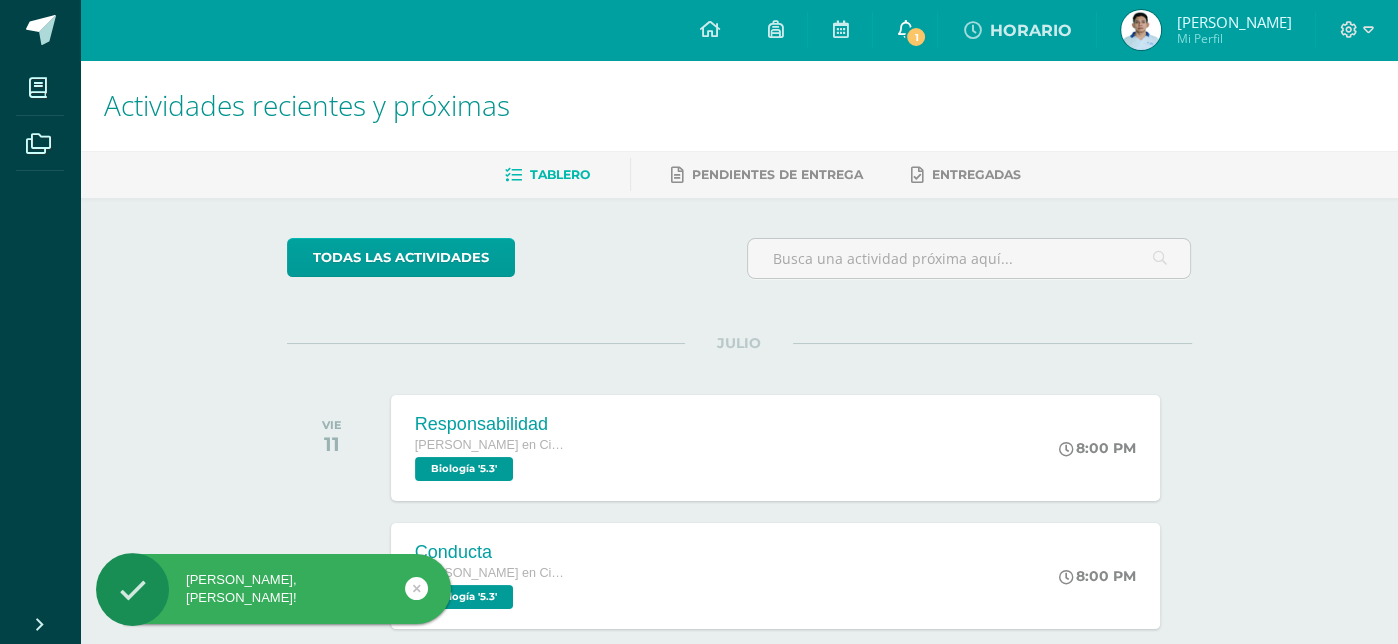 click on "1" at bounding box center (916, 37) 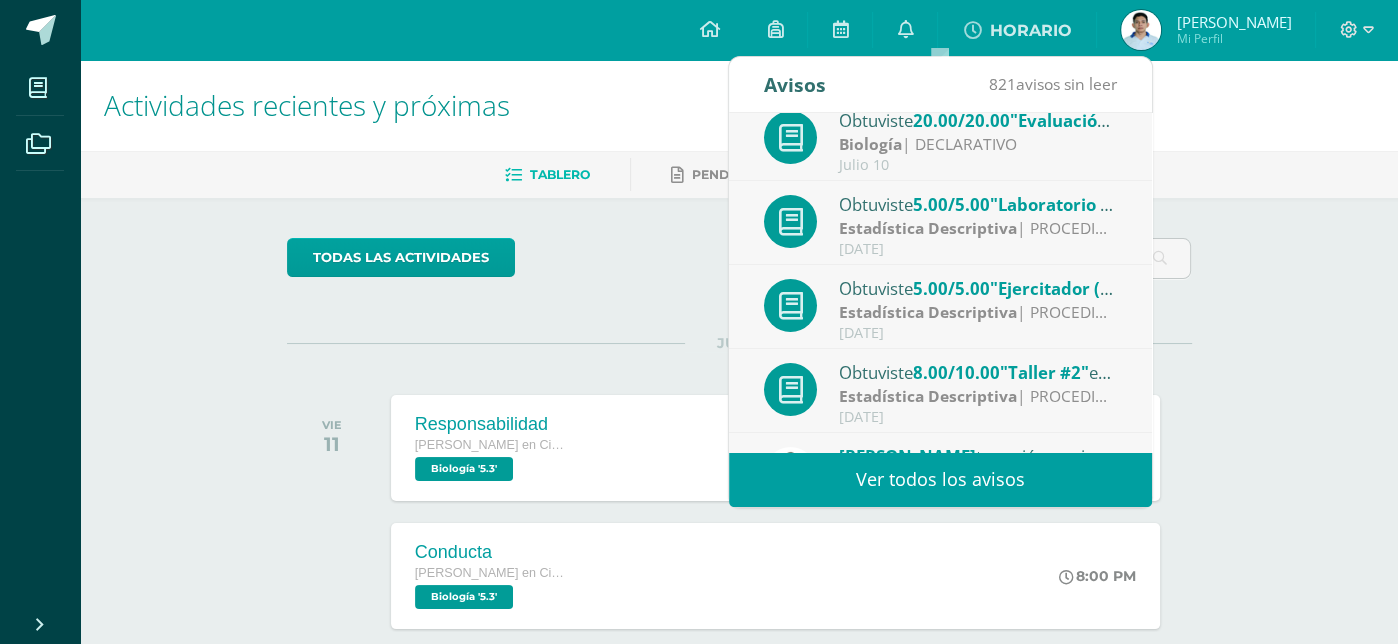scroll, scrollTop: 0, scrollLeft: 0, axis: both 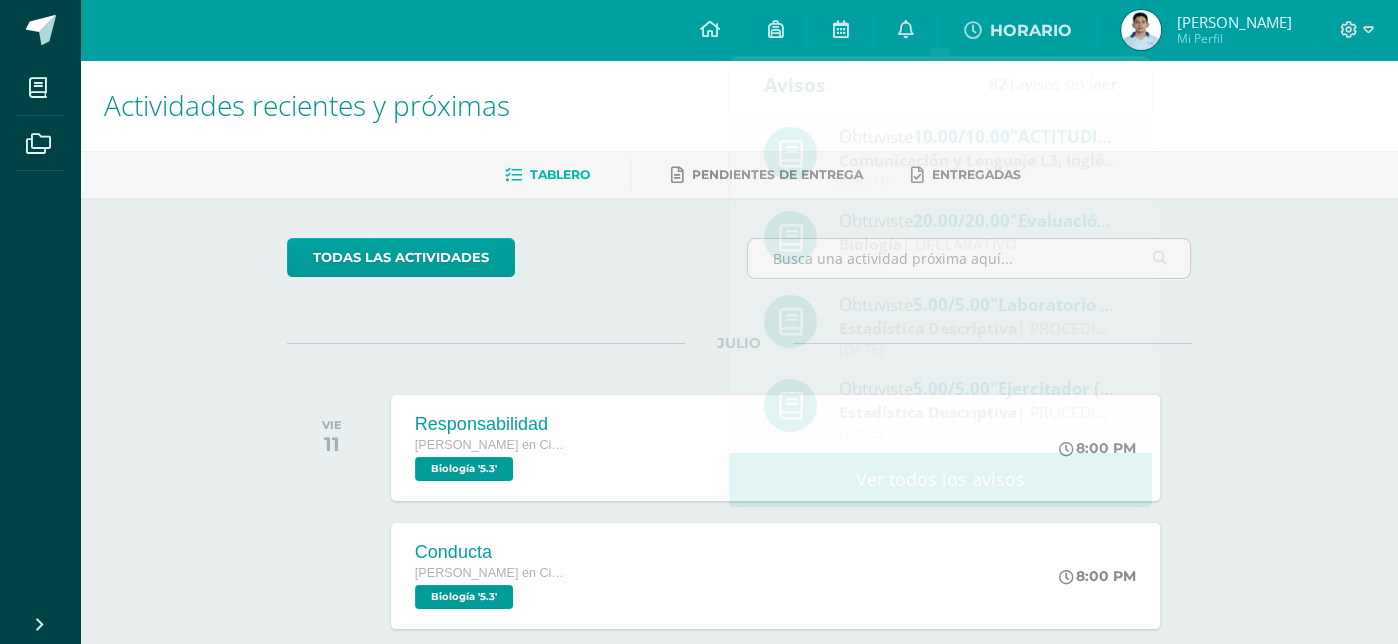 click on "Actividades recientes y próximas
Tablero
Pendientes de entrega
Entregadas
todas las Actividades
No tienes actividades
Échale un vistazo a los demás períodos o  sal y disfruta del sol
JULIO
VIE
11
Responsabilidad
Quinto Bachillerato en Ciencias y Letras
Biología '5.3'" at bounding box center (739, 663) 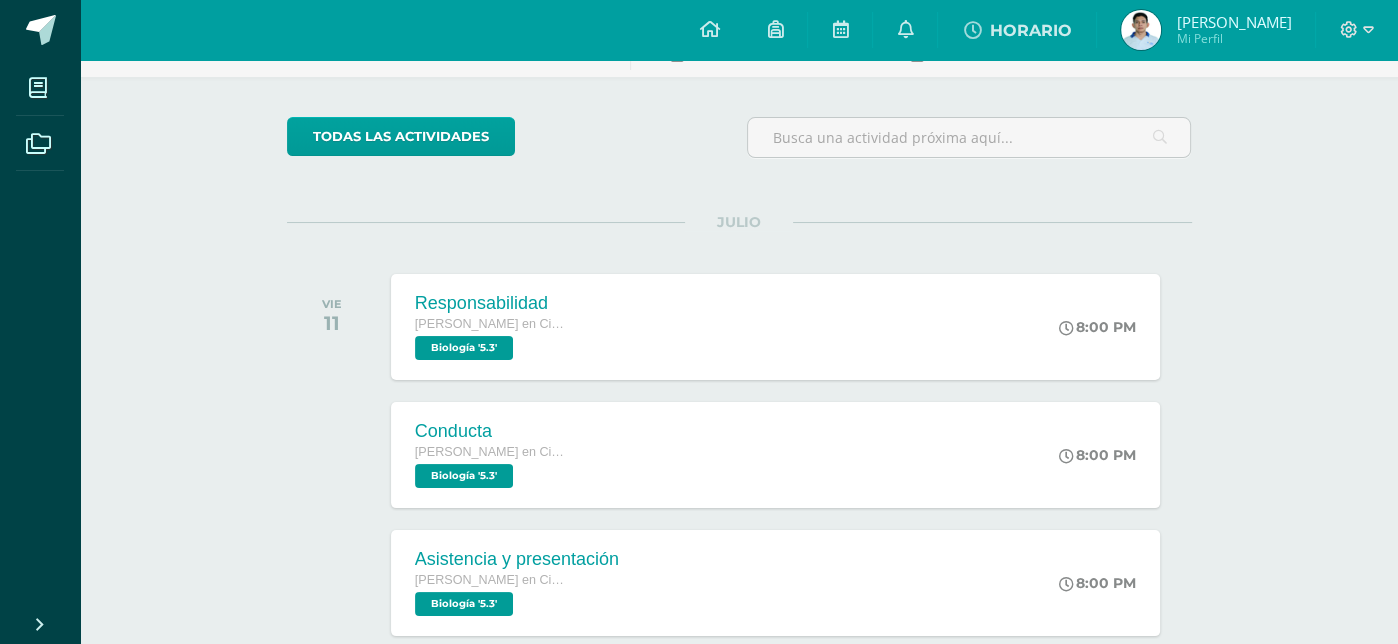 scroll, scrollTop: 0, scrollLeft: 0, axis: both 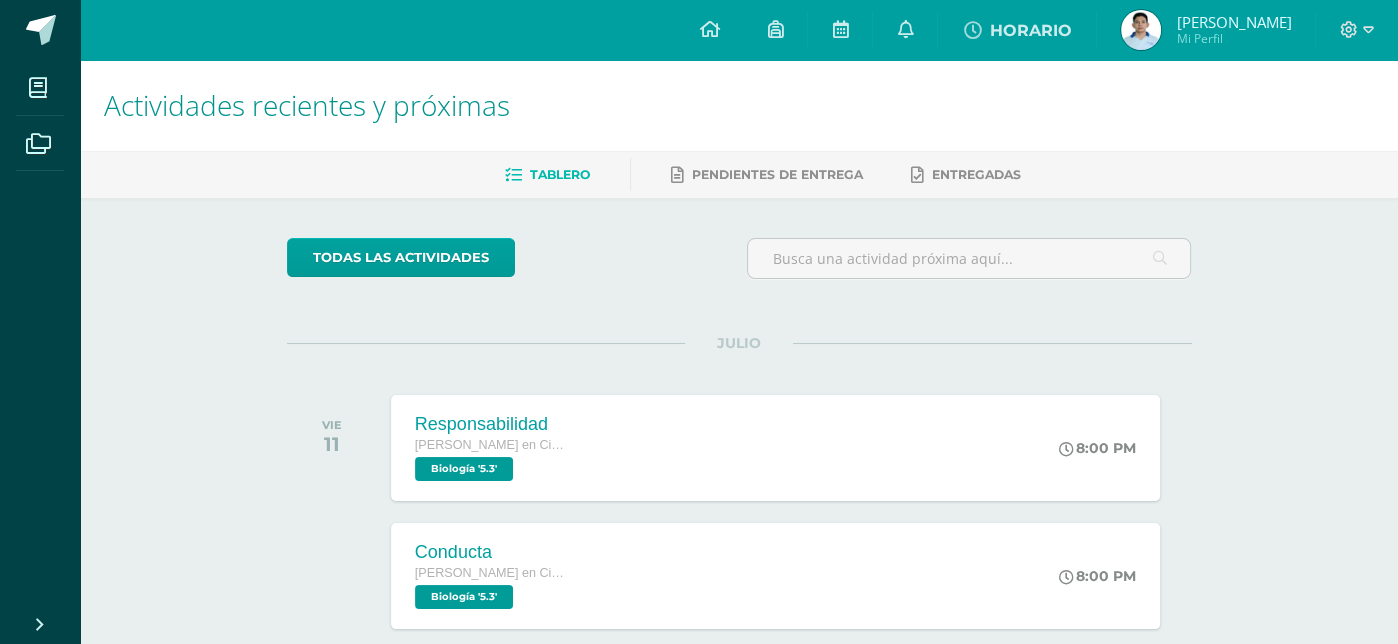 click at bounding box center [1141, 30] 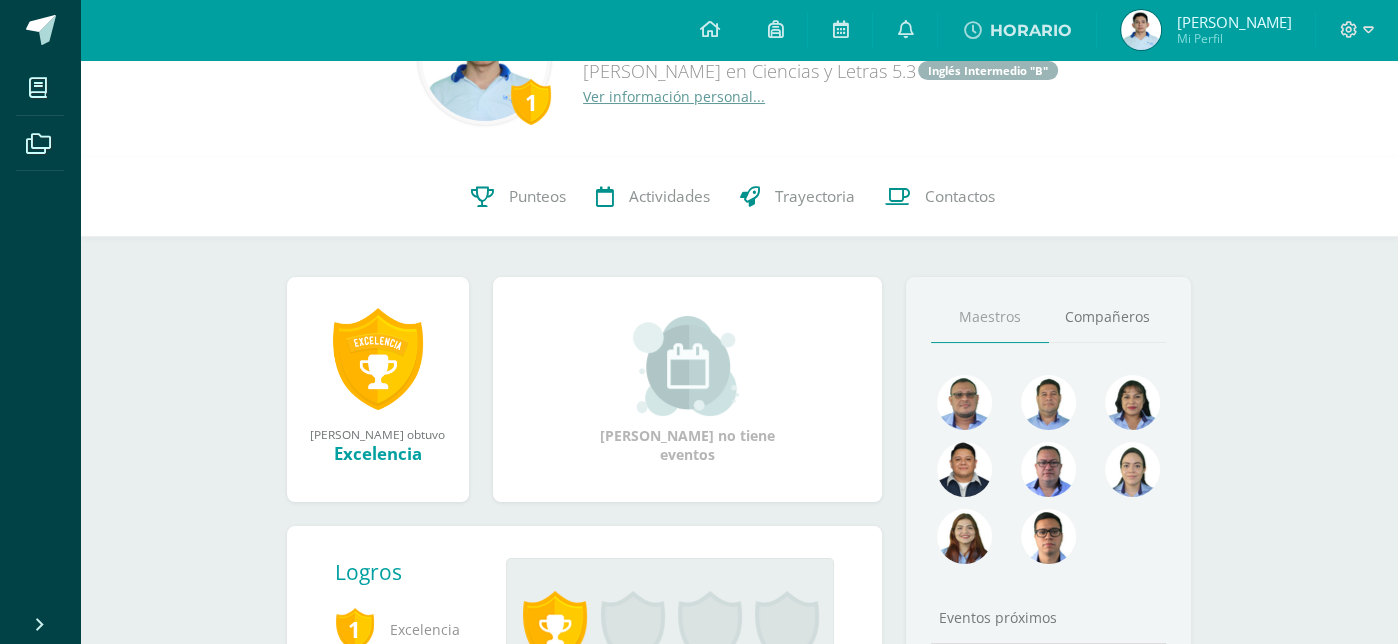 scroll, scrollTop: 0, scrollLeft: 0, axis: both 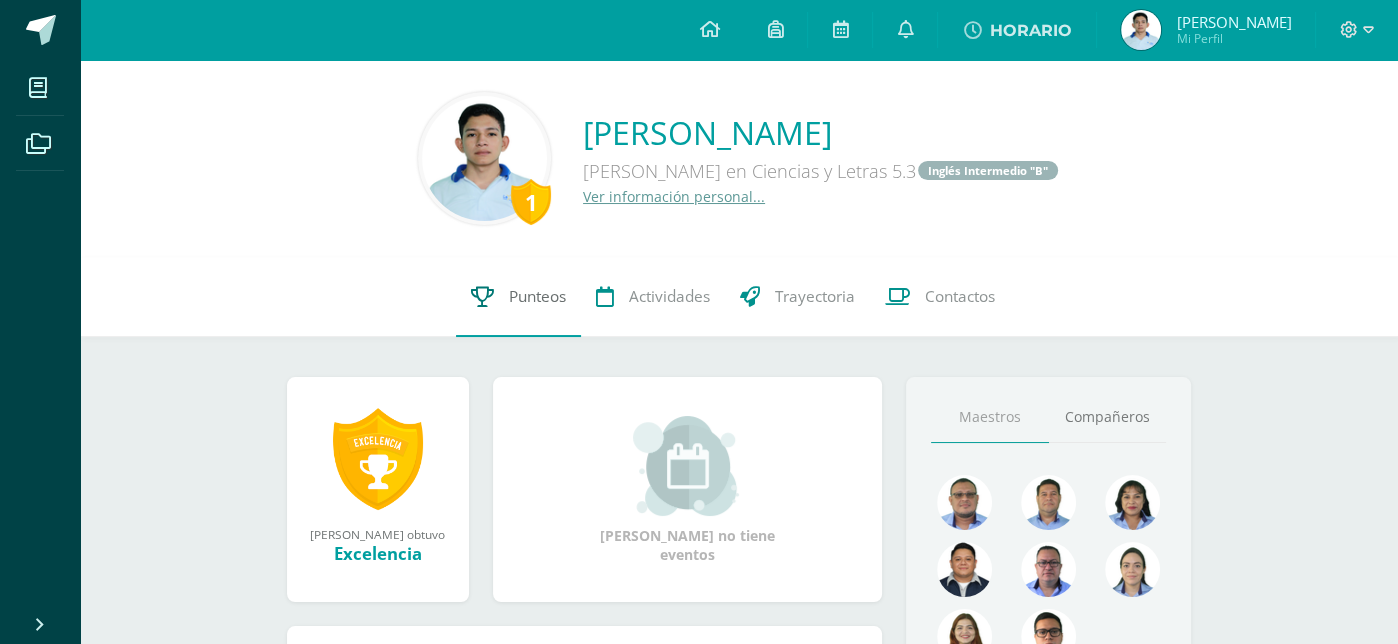 click on "Punteos" at bounding box center (537, 296) 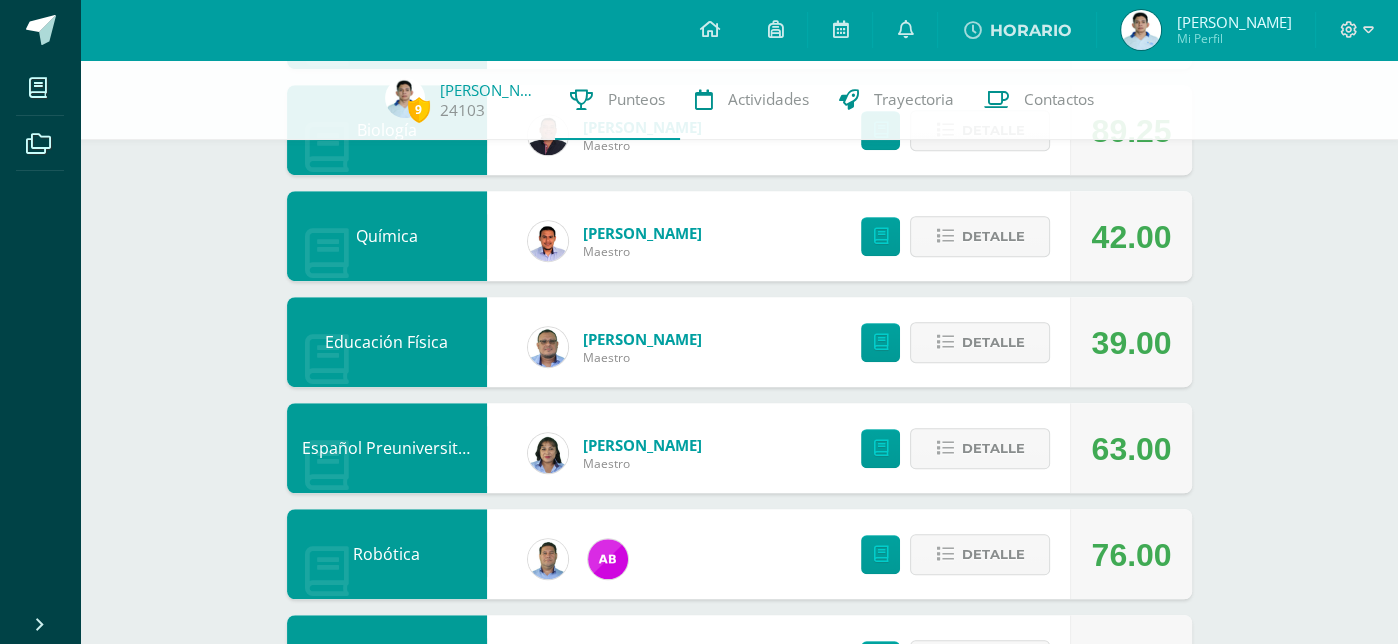 scroll, scrollTop: 978, scrollLeft: 0, axis: vertical 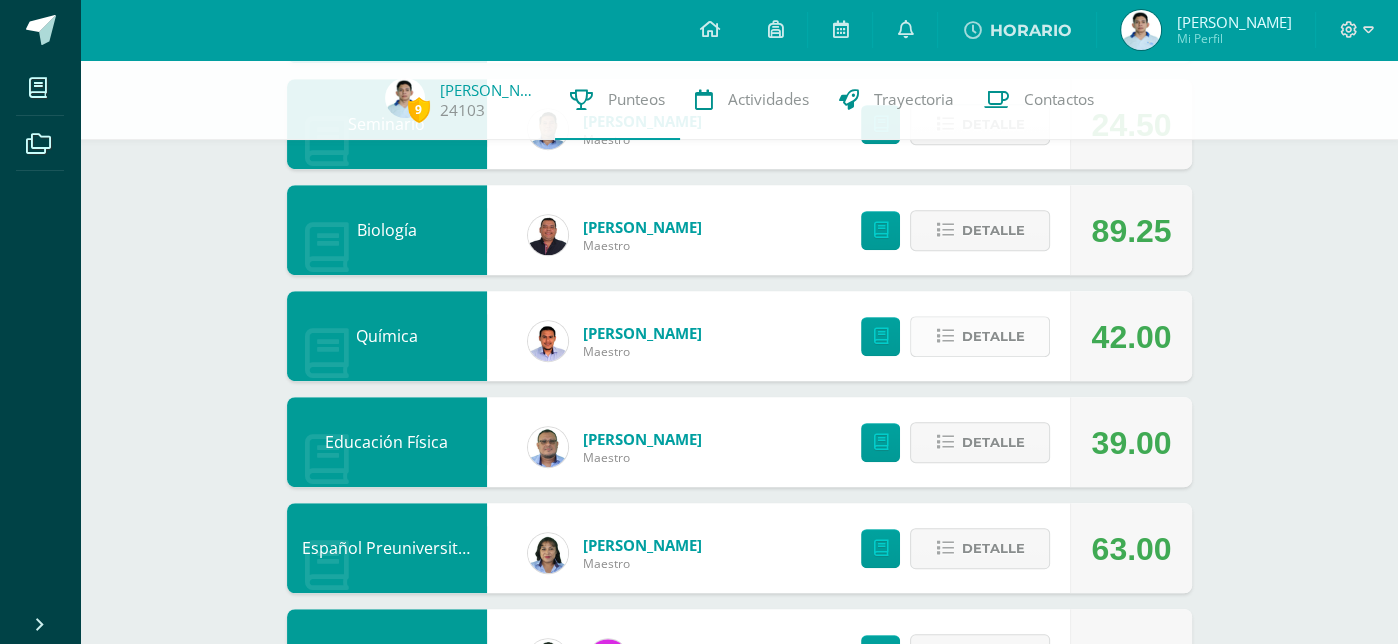 click on "Detalle" at bounding box center (992, 336) 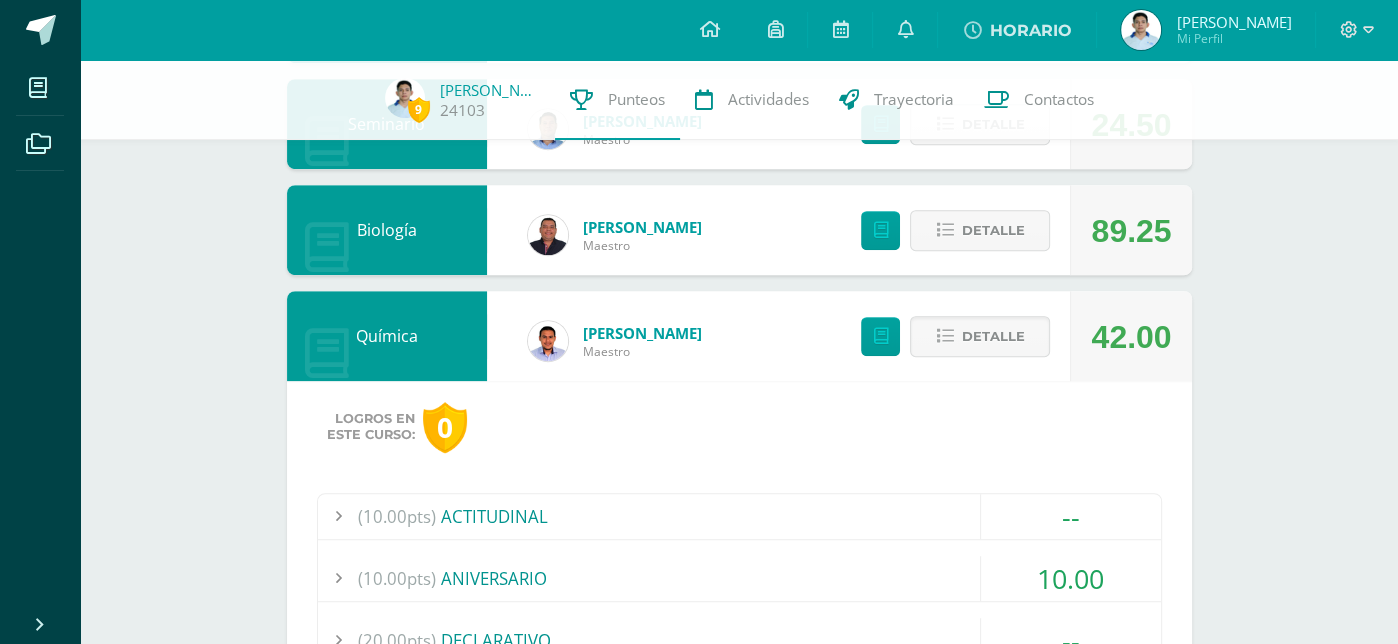 scroll, scrollTop: 1278, scrollLeft: 0, axis: vertical 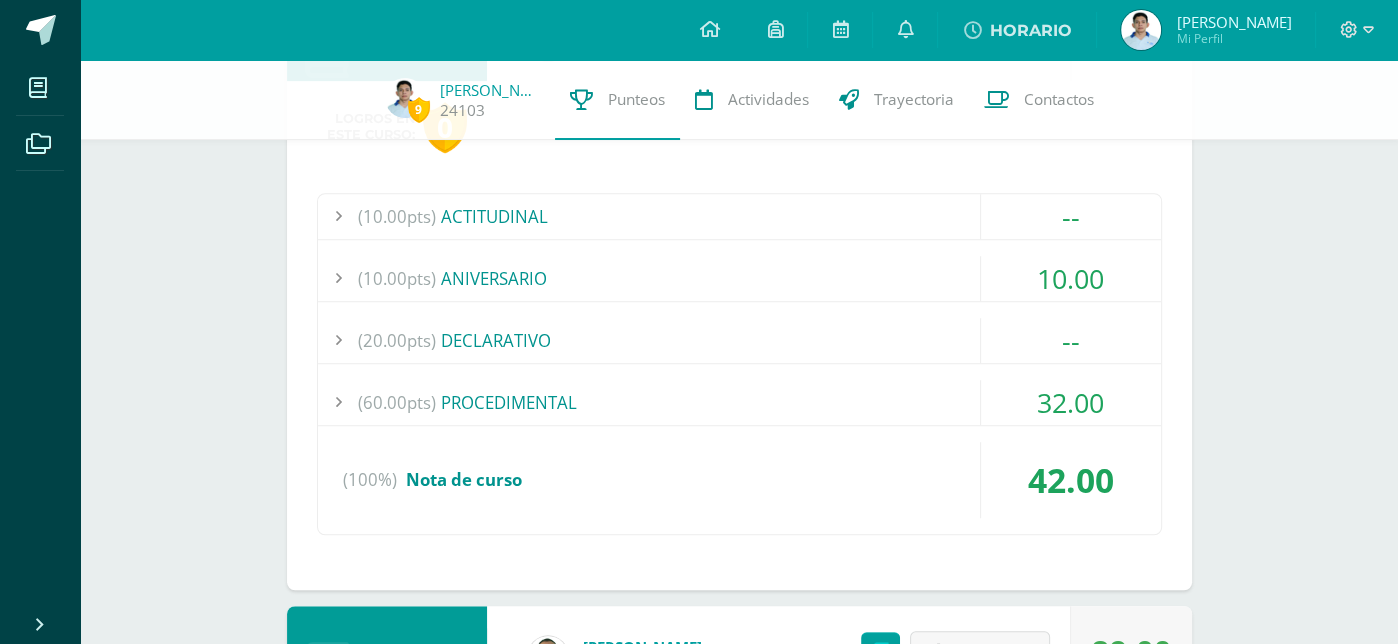 click on "(10.00pts)
ANIVERSARIO" at bounding box center [739, 278] 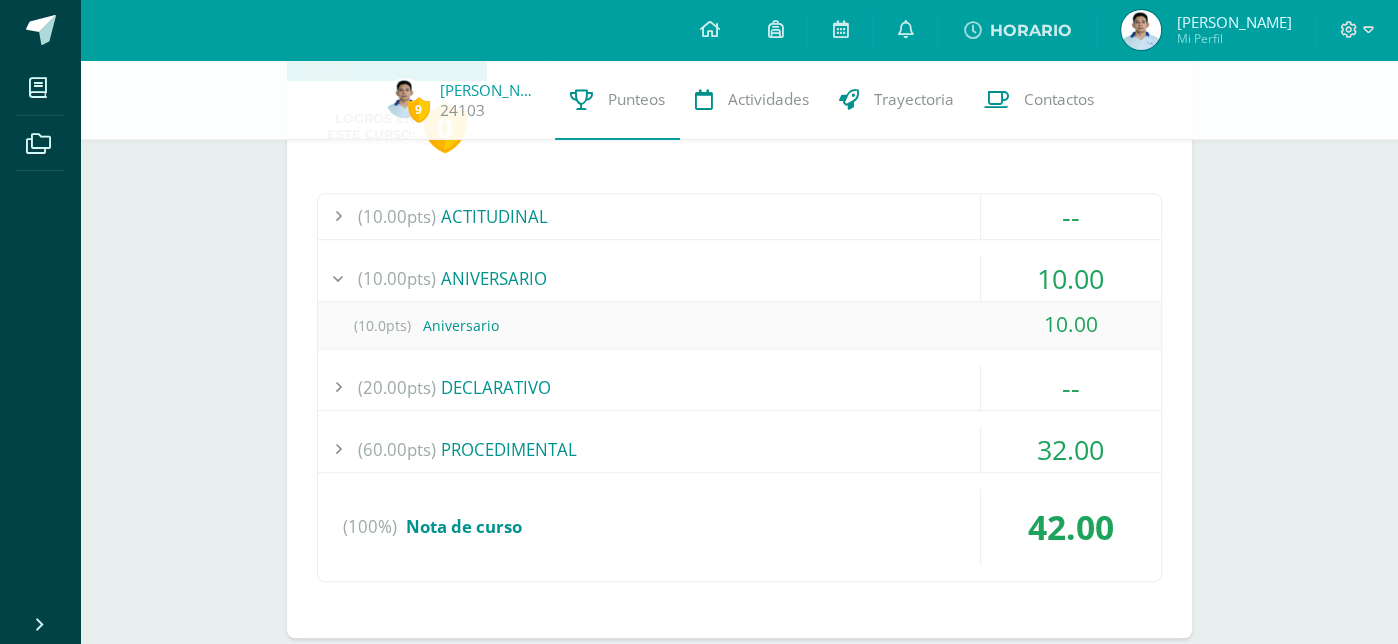 click on "(20.00pts)
DECLARATIVO" at bounding box center (739, 387) 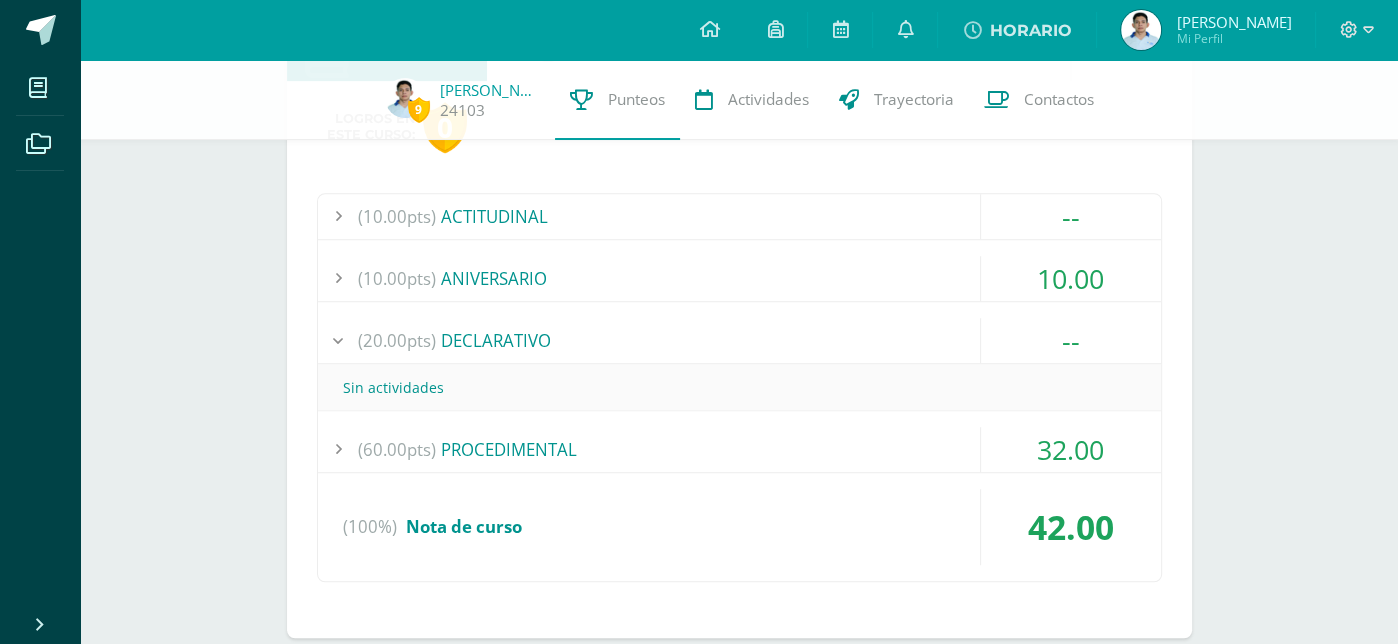 click on "(60.00pts)
PROCEDIMENTAL" at bounding box center [739, 449] 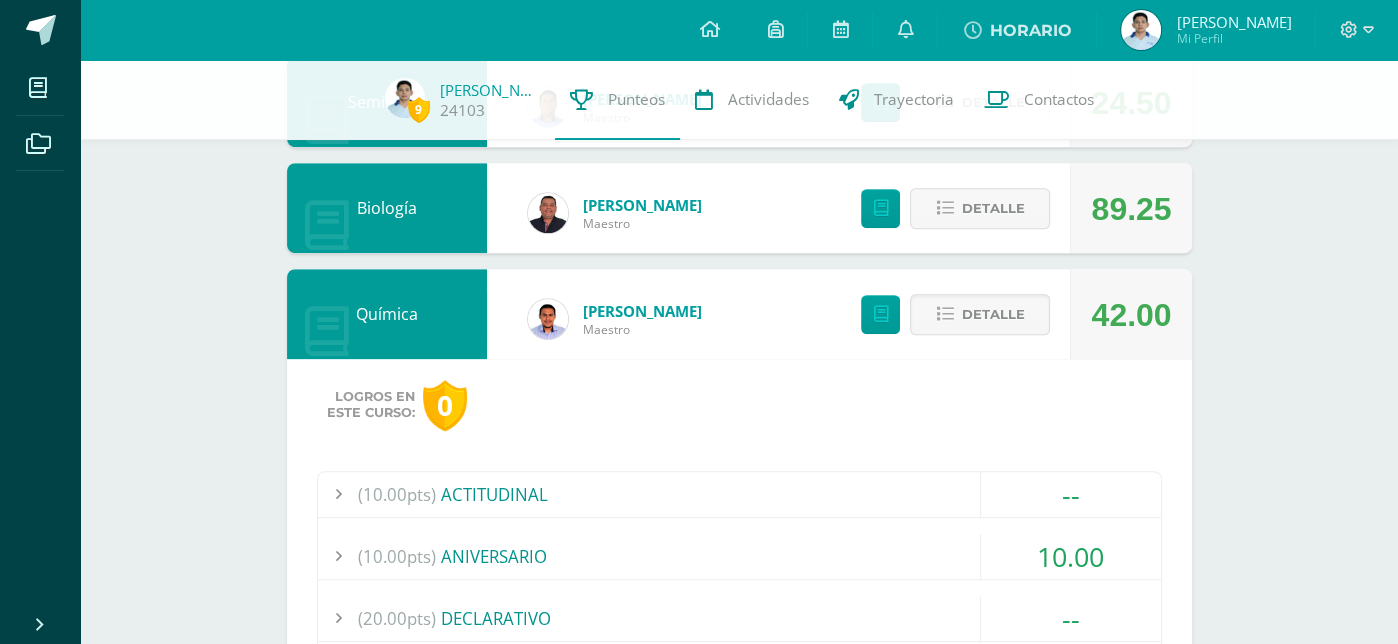 scroll, scrollTop: 900, scrollLeft: 0, axis: vertical 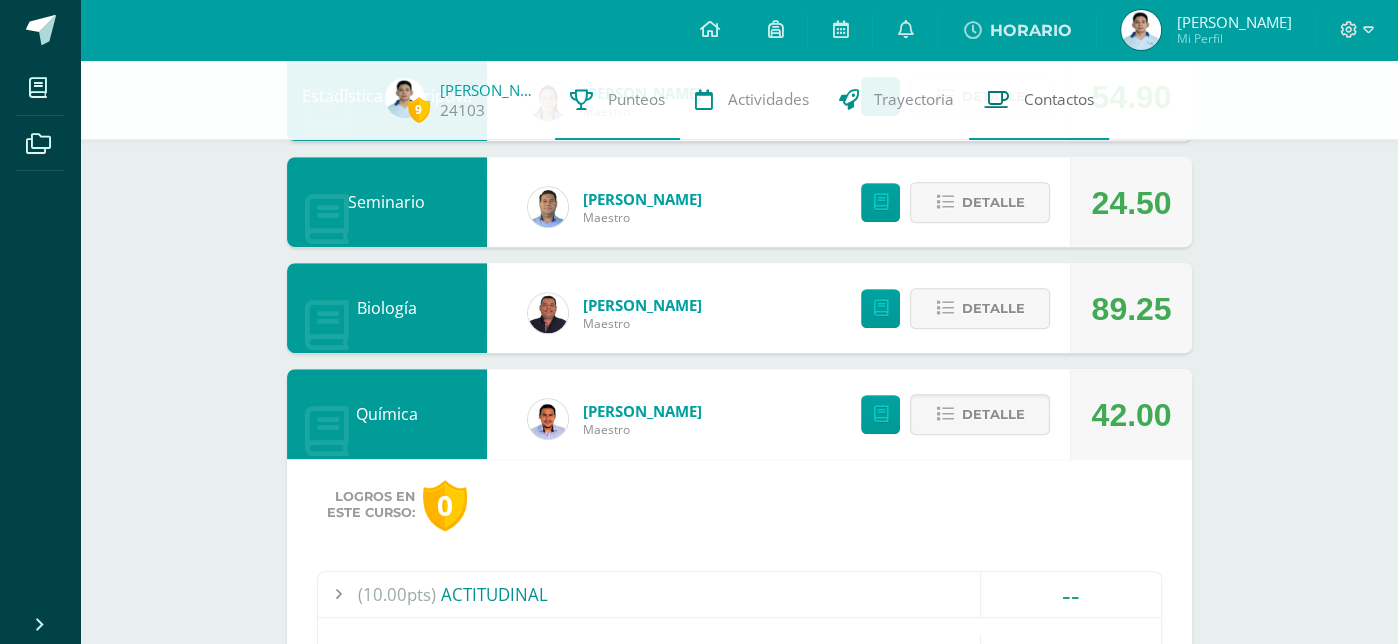 click on "Contactos" at bounding box center (1059, 99) 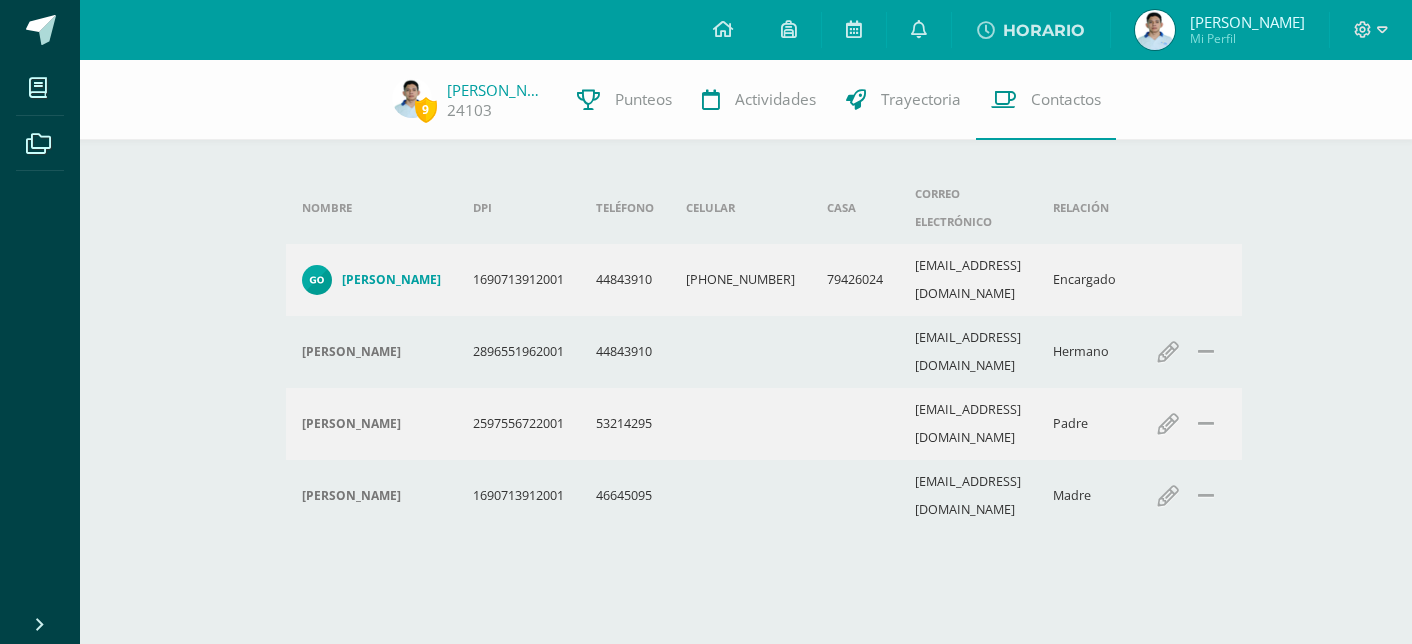 scroll, scrollTop: 0, scrollLeft: 0, axis: both 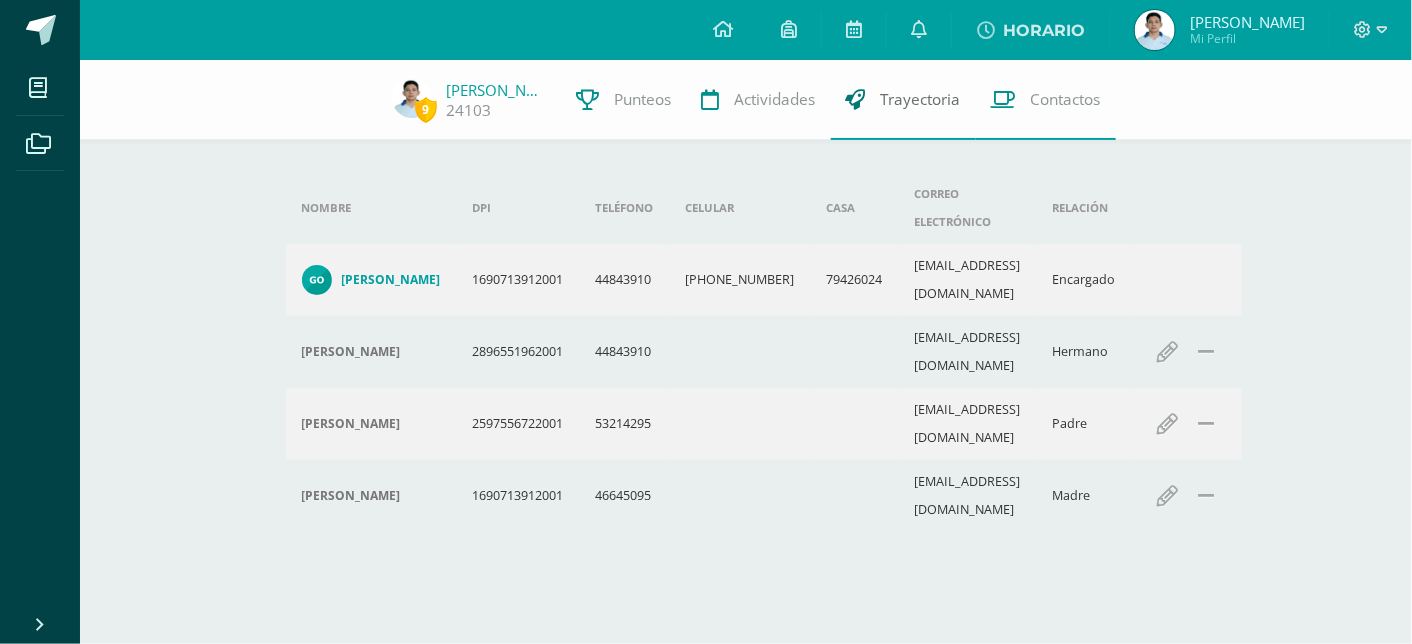 click on "Trayectoria" at bounding box center (921, 99) 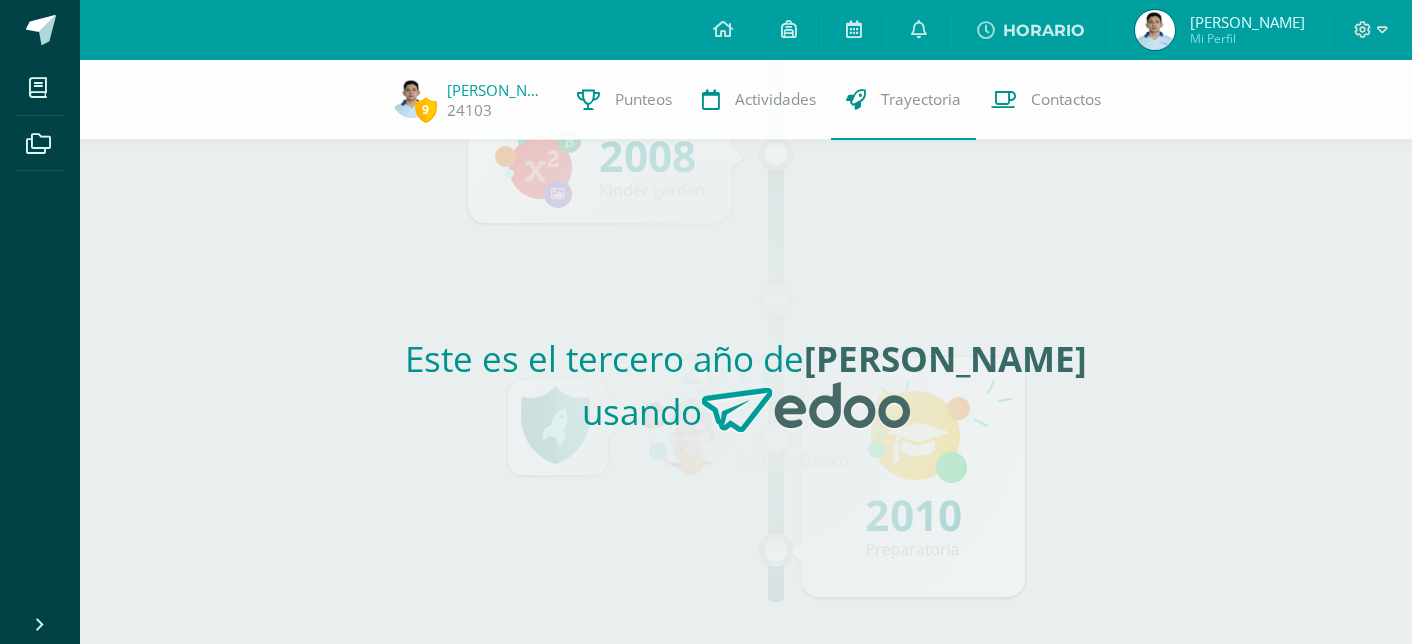 scroll, scrollTop: 0, scrollLeft: 0, axis: both 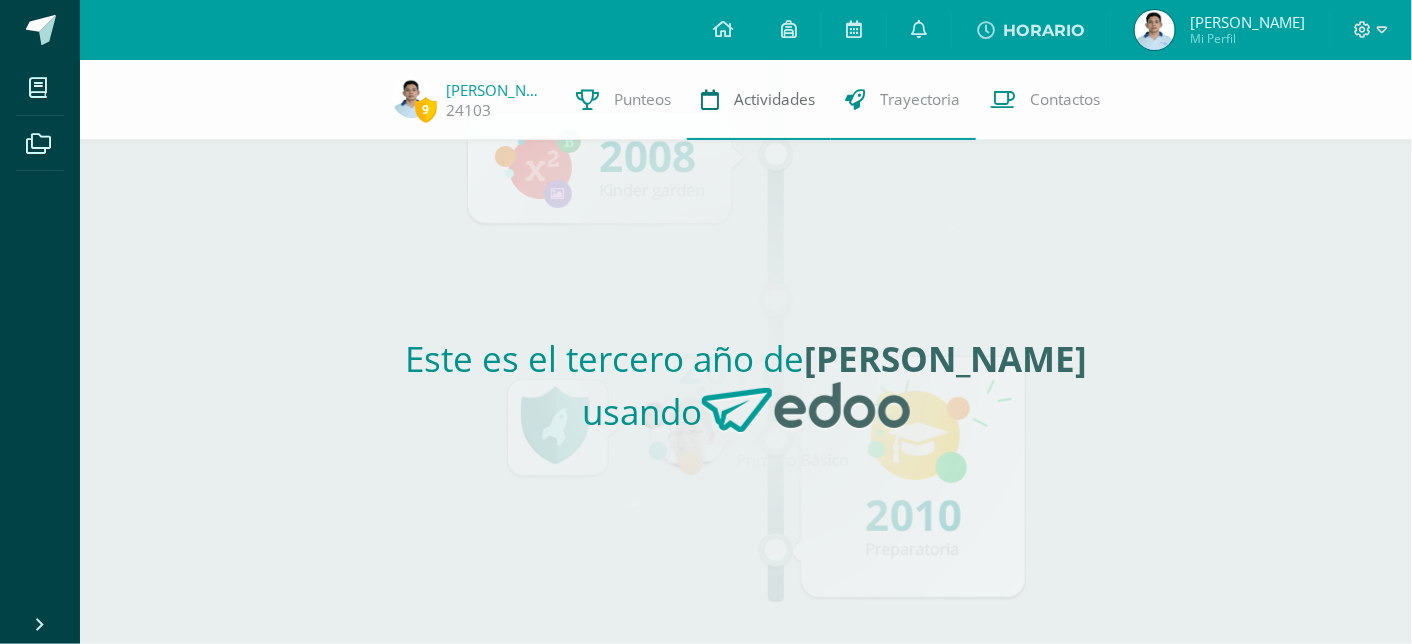 click on "Actividades" at bounding box center [775, 99] 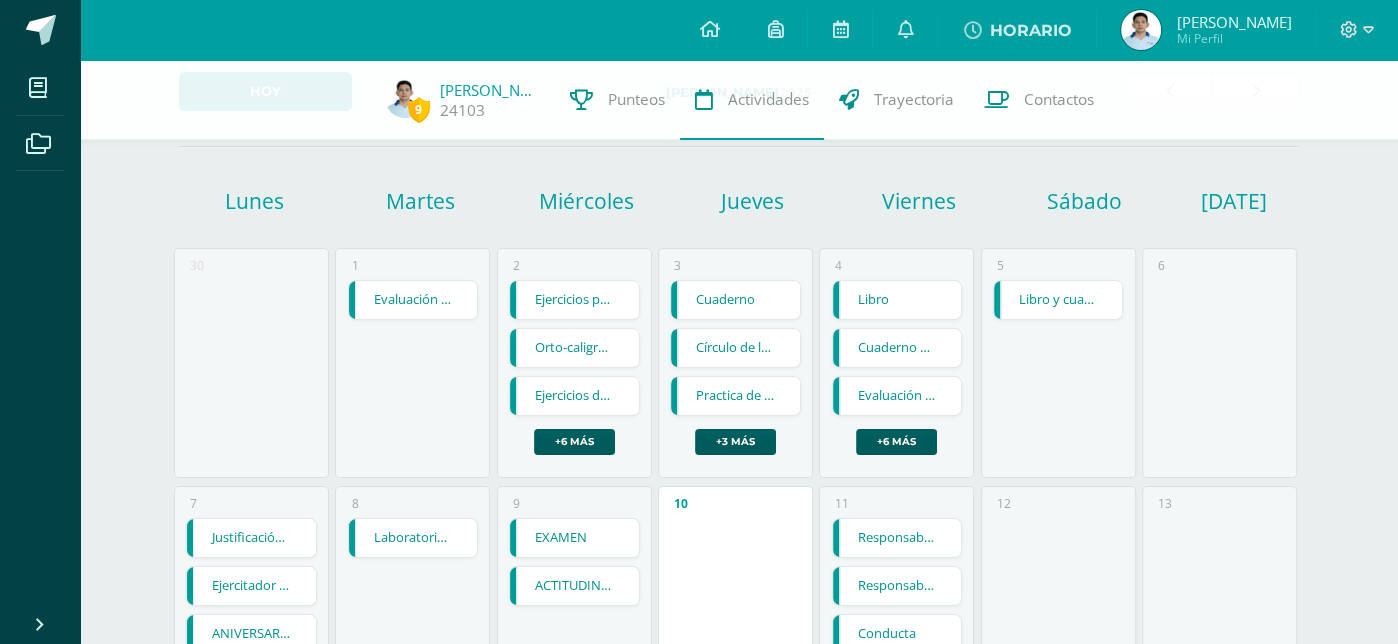 scroll, scrollTop: 0, scrollLeft: 0, axis: both 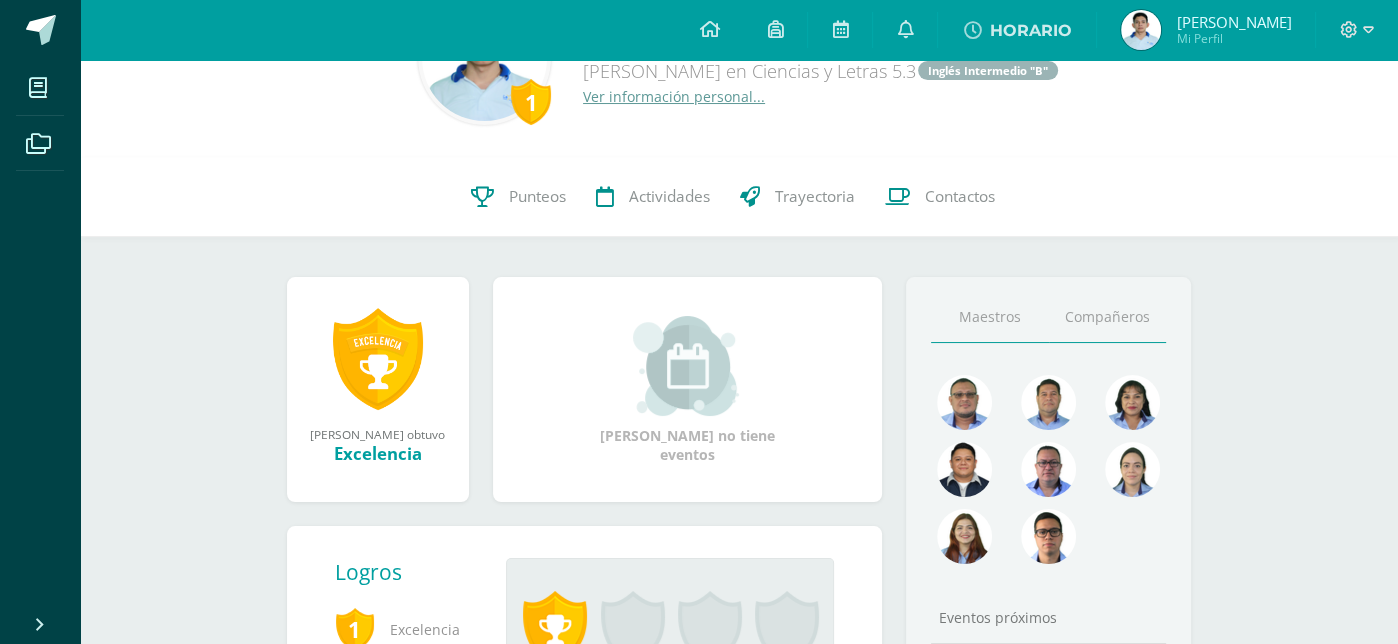 click on "Compañeros" at bounding box center [1108, 317] 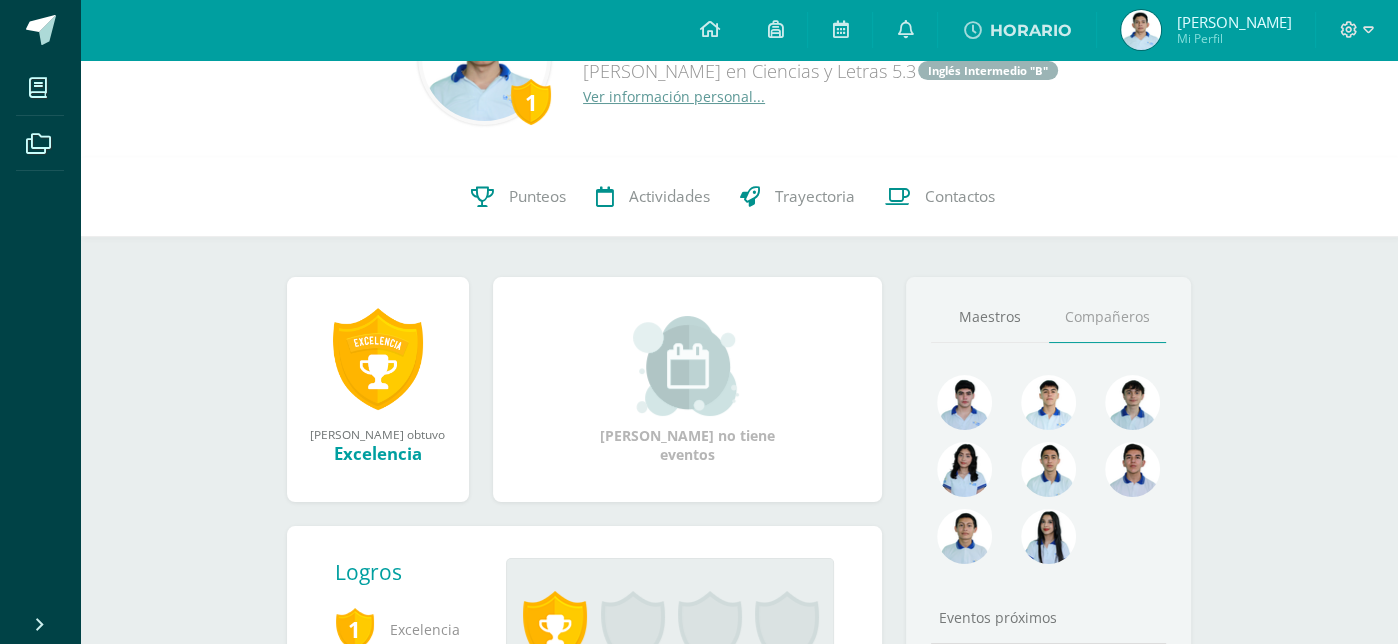 scroll, scrollTop: 200, scrollLeft: 0, axis: vertical 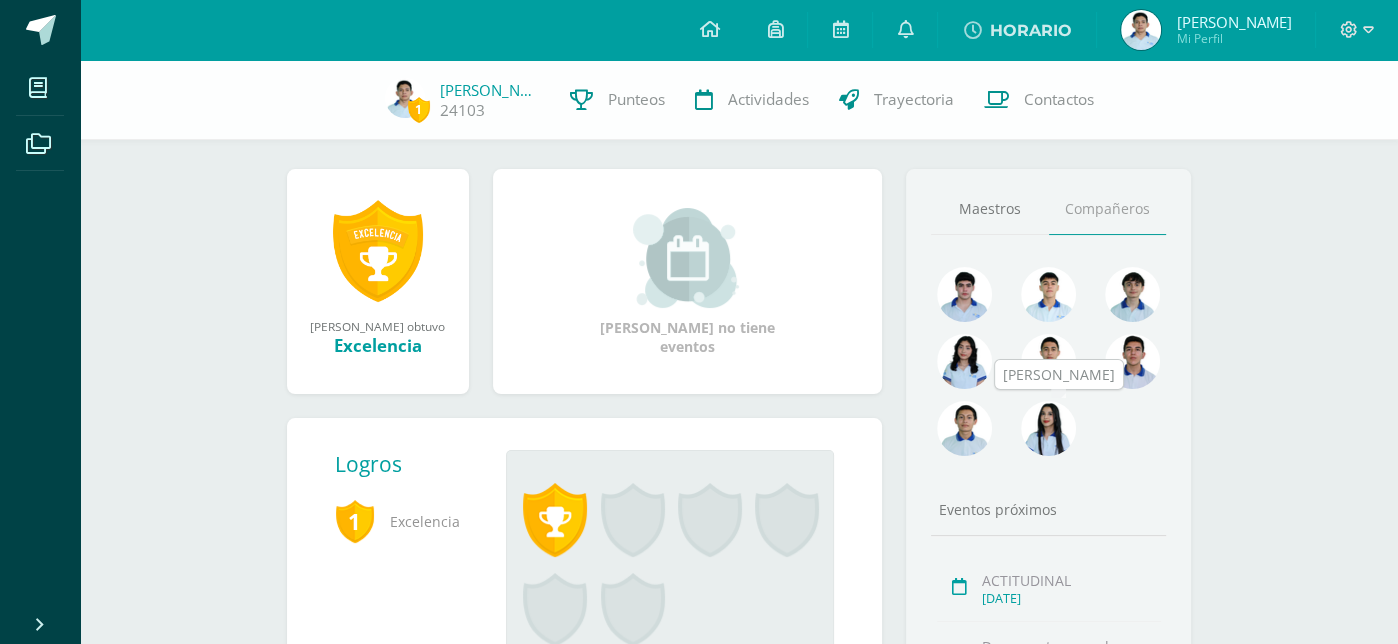 click at bounding box center (1048, 428) 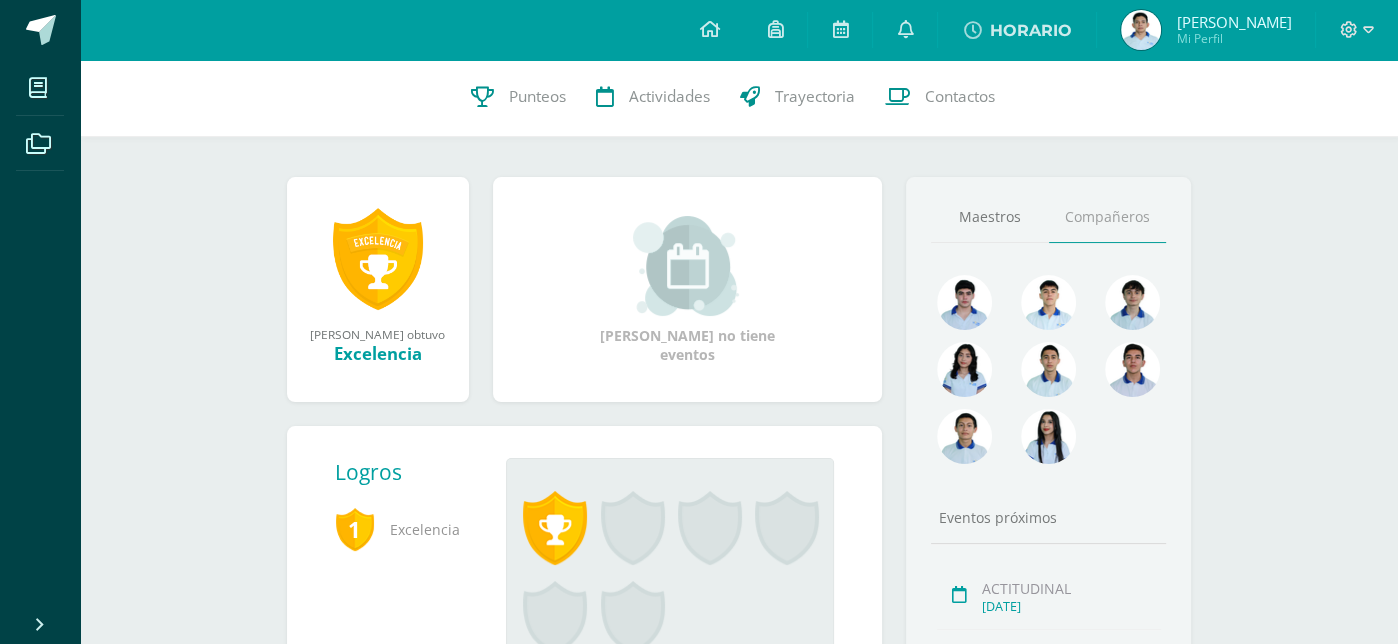 scroll, scrollTop: 0, scrollLeft: 0, axis: both 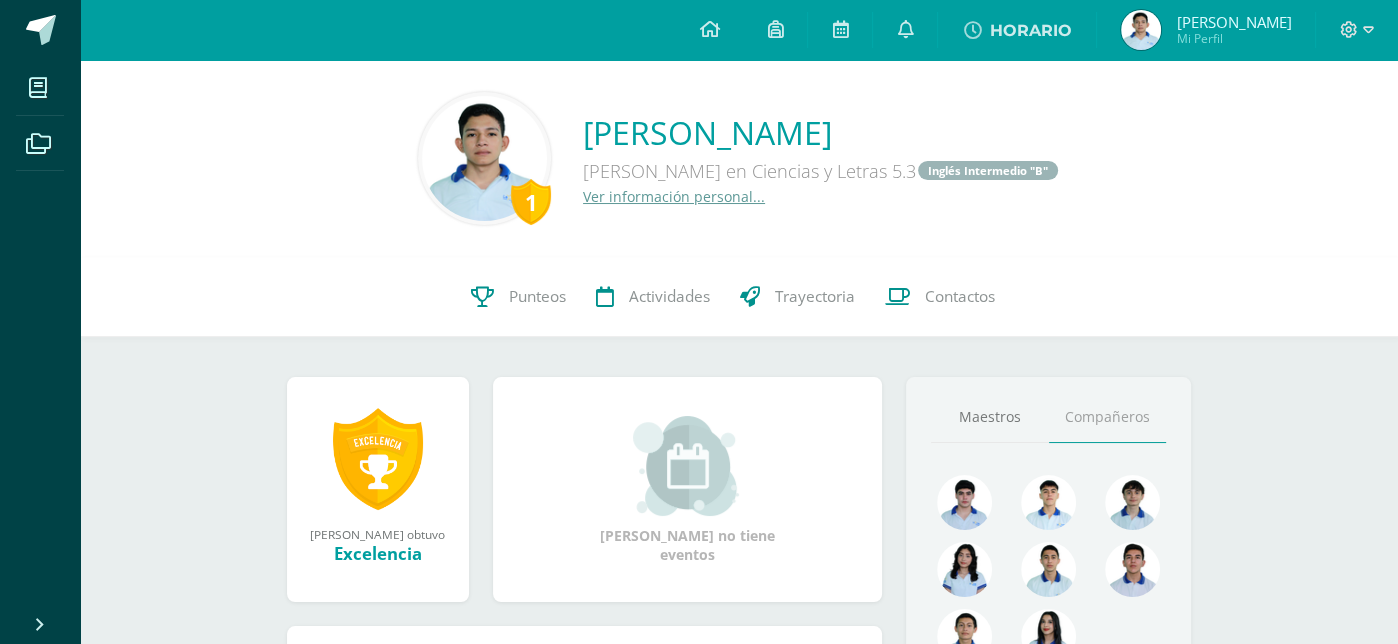 click at bounding box center (484, 158) 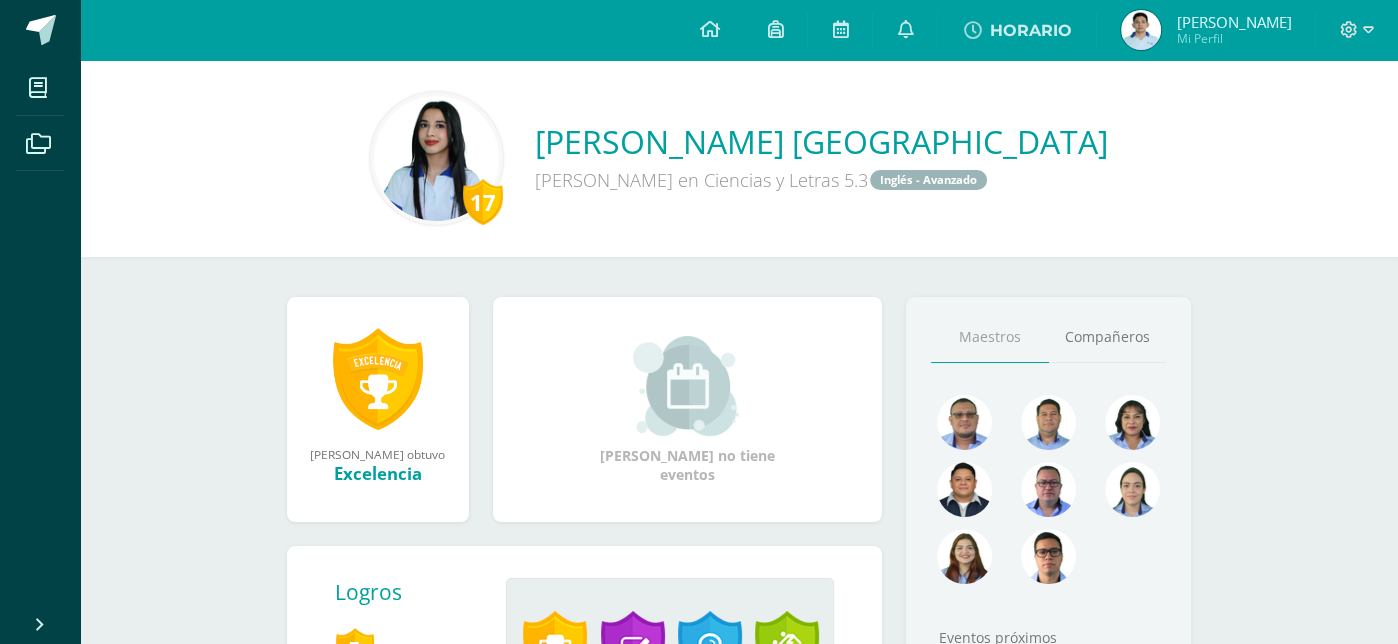 scroll, scrollTop: 200, scrollLeft: 0, axis: vertical 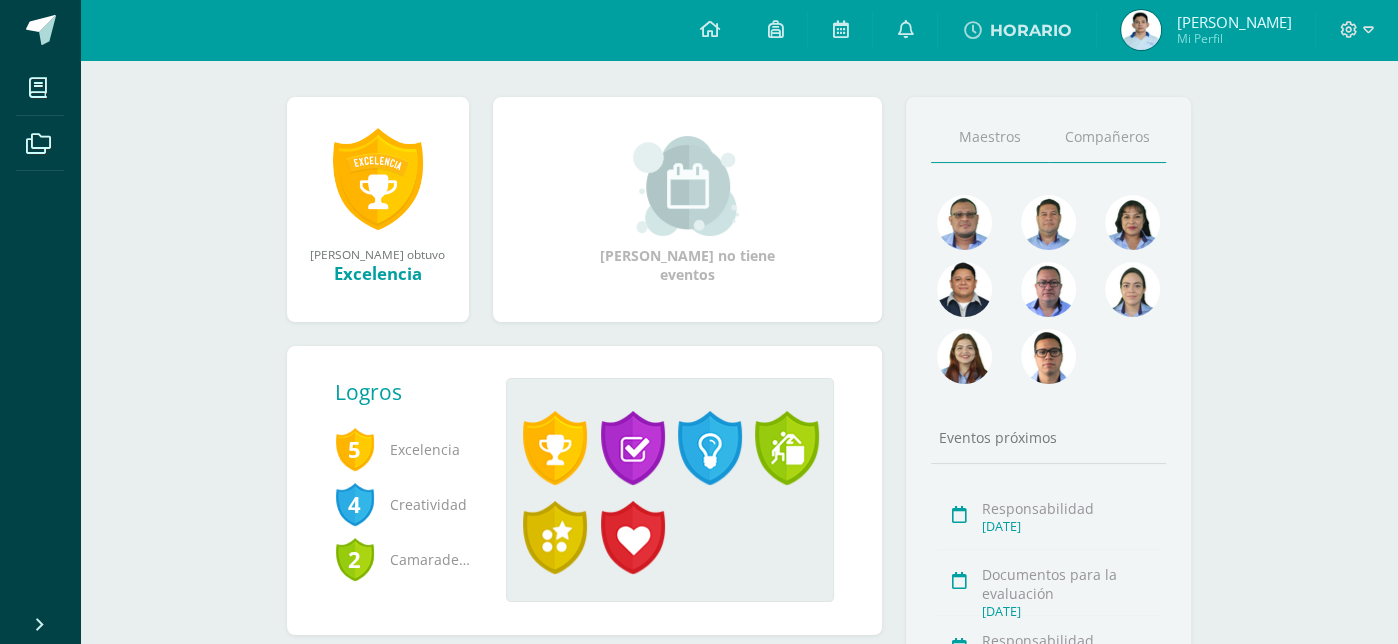 click on "Compañeros" at bounding box center (1108, 137) 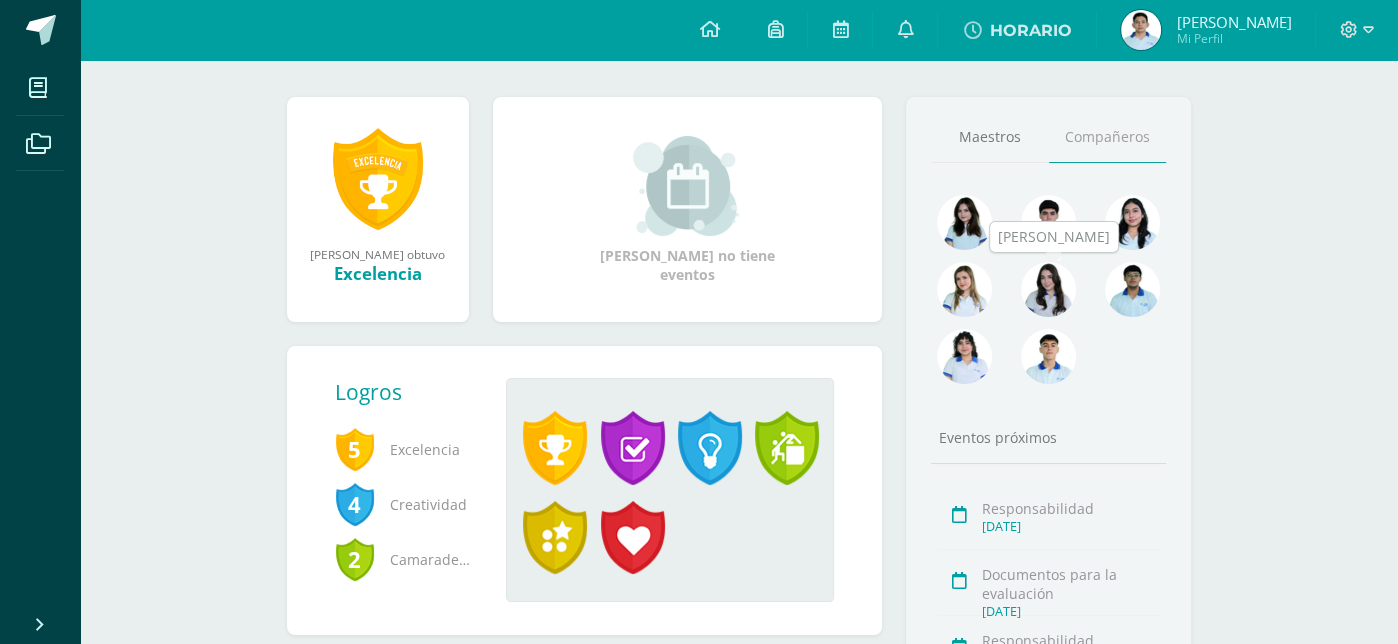 click at bounding box center (1048, 289) 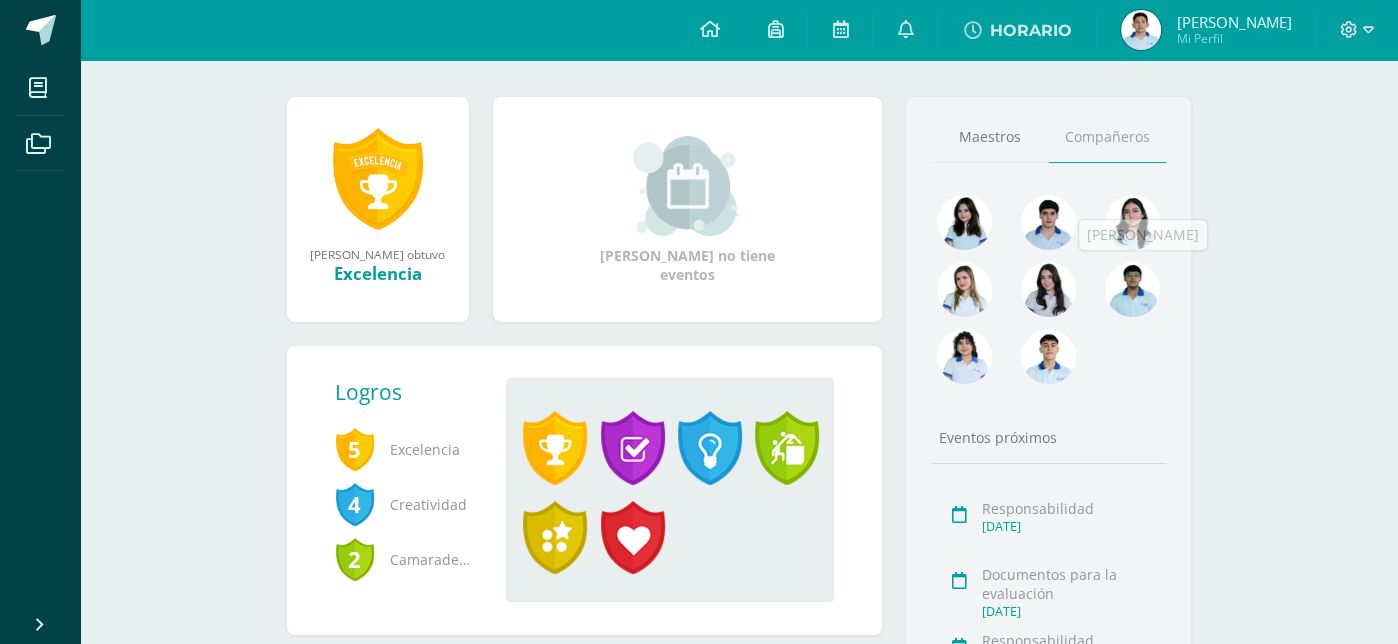 scroll, scrollTop: 0, scrollLeft: 0, axis: both 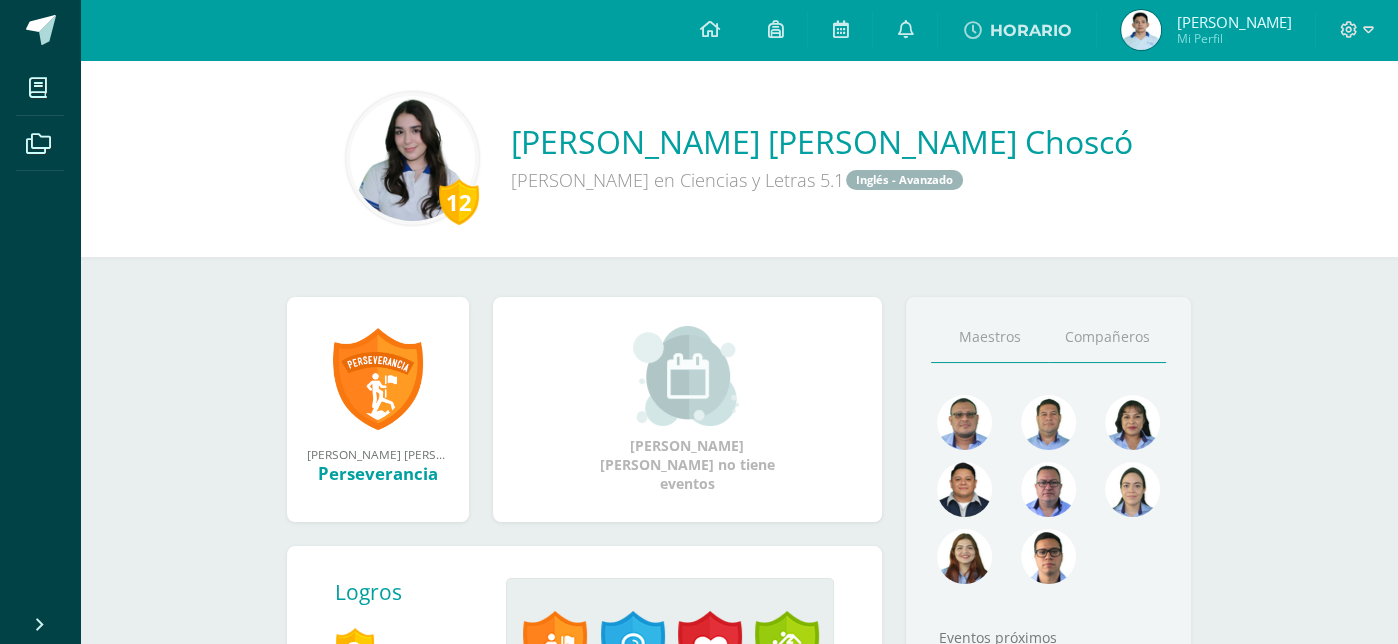 click on "Compañeros" at bounding box center [1108, 337] 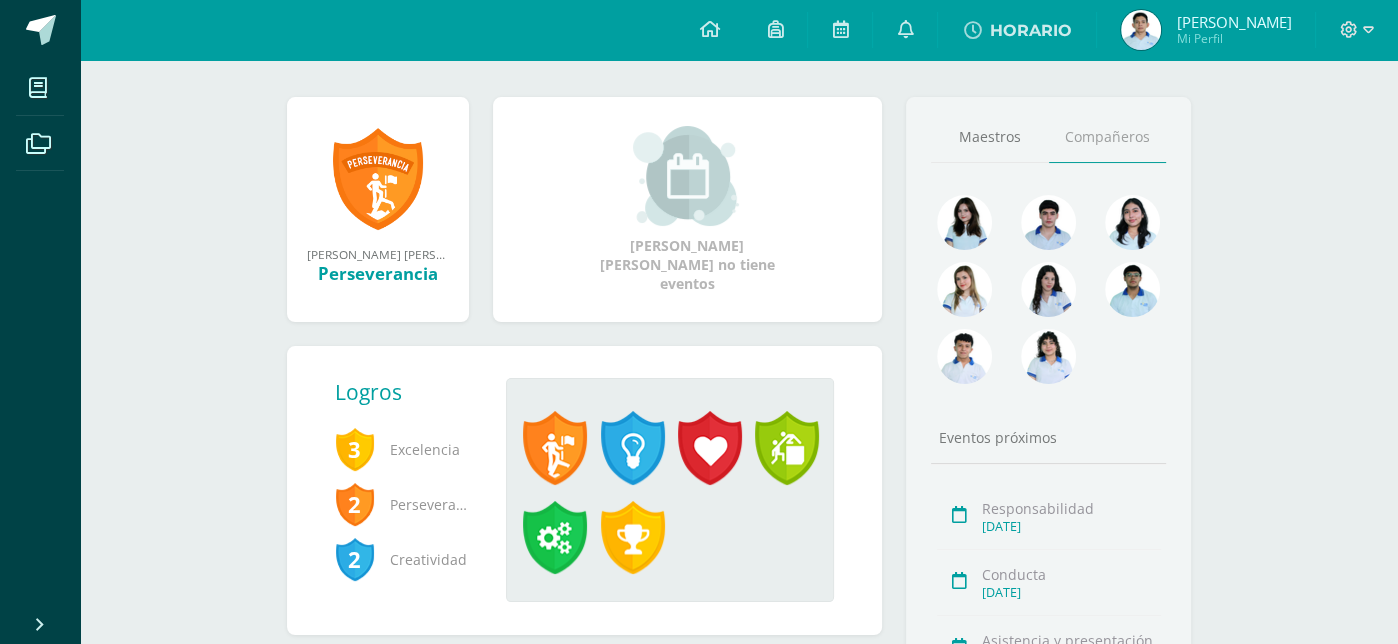 scroll, scrollTop: 0, scrollLeft: 0, axis: both 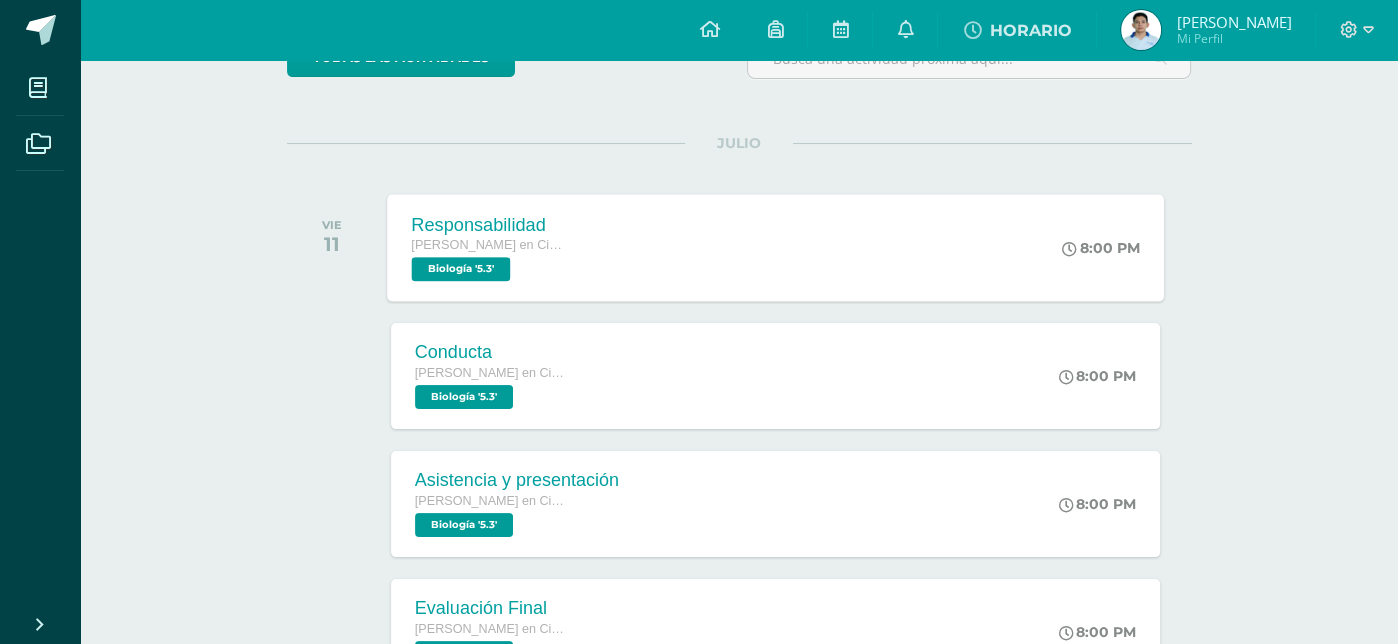 click on "Responsabilidad
[PERSON_NAME] en Ciencias y Letras
Biología '5.3'
8:00 PM
Responsabilidad
Biología
Cargando contenido" at bounding box center (775, 247) 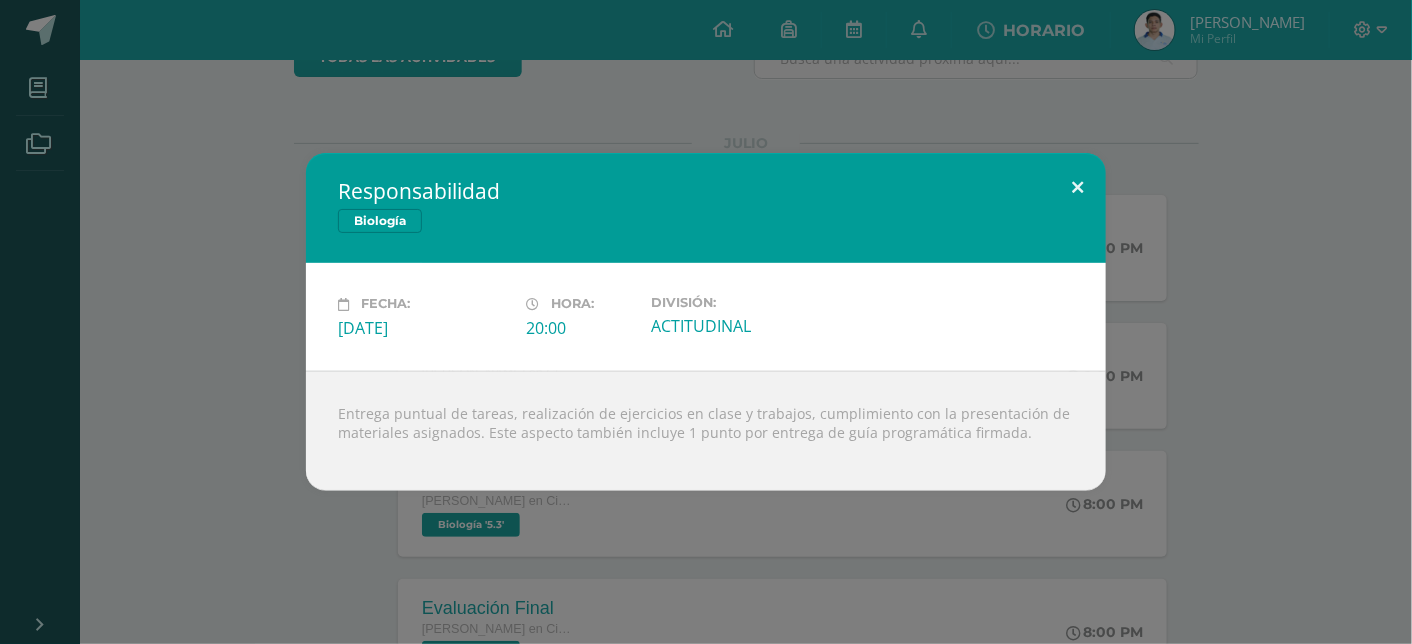 click at bounding box center (1077, 187) 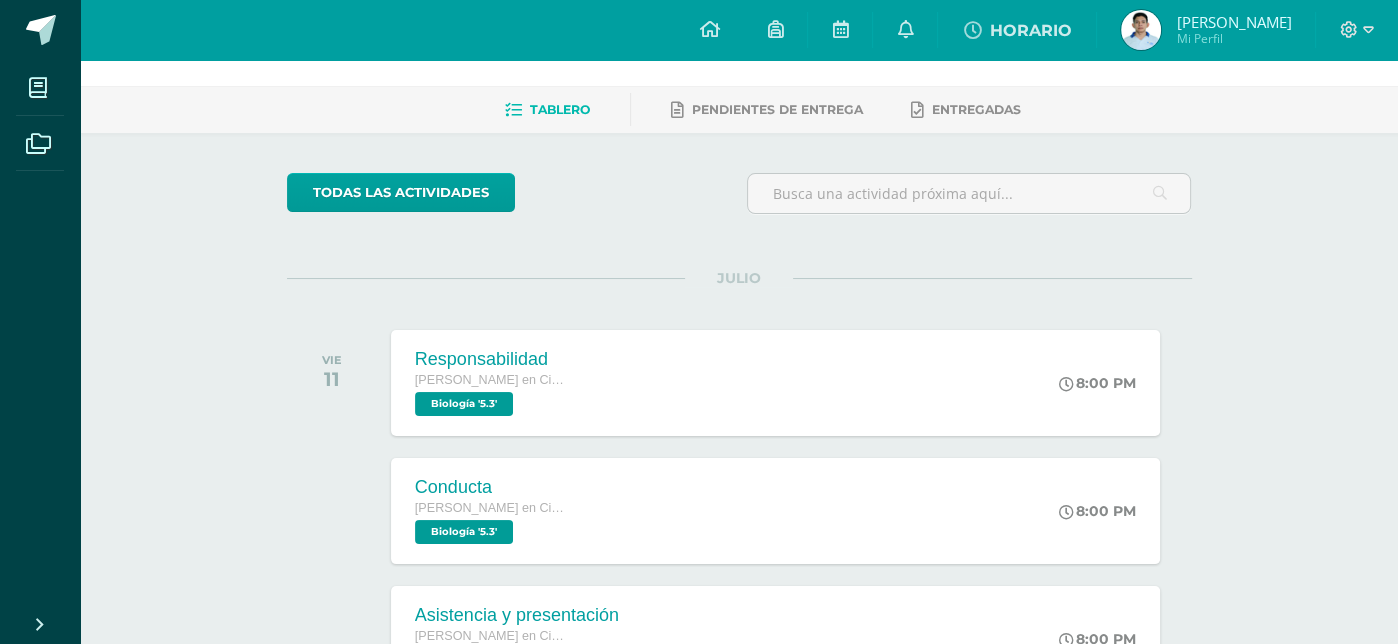 scroll, scrollTop: 0, scrollLeft: 0, axis: both 